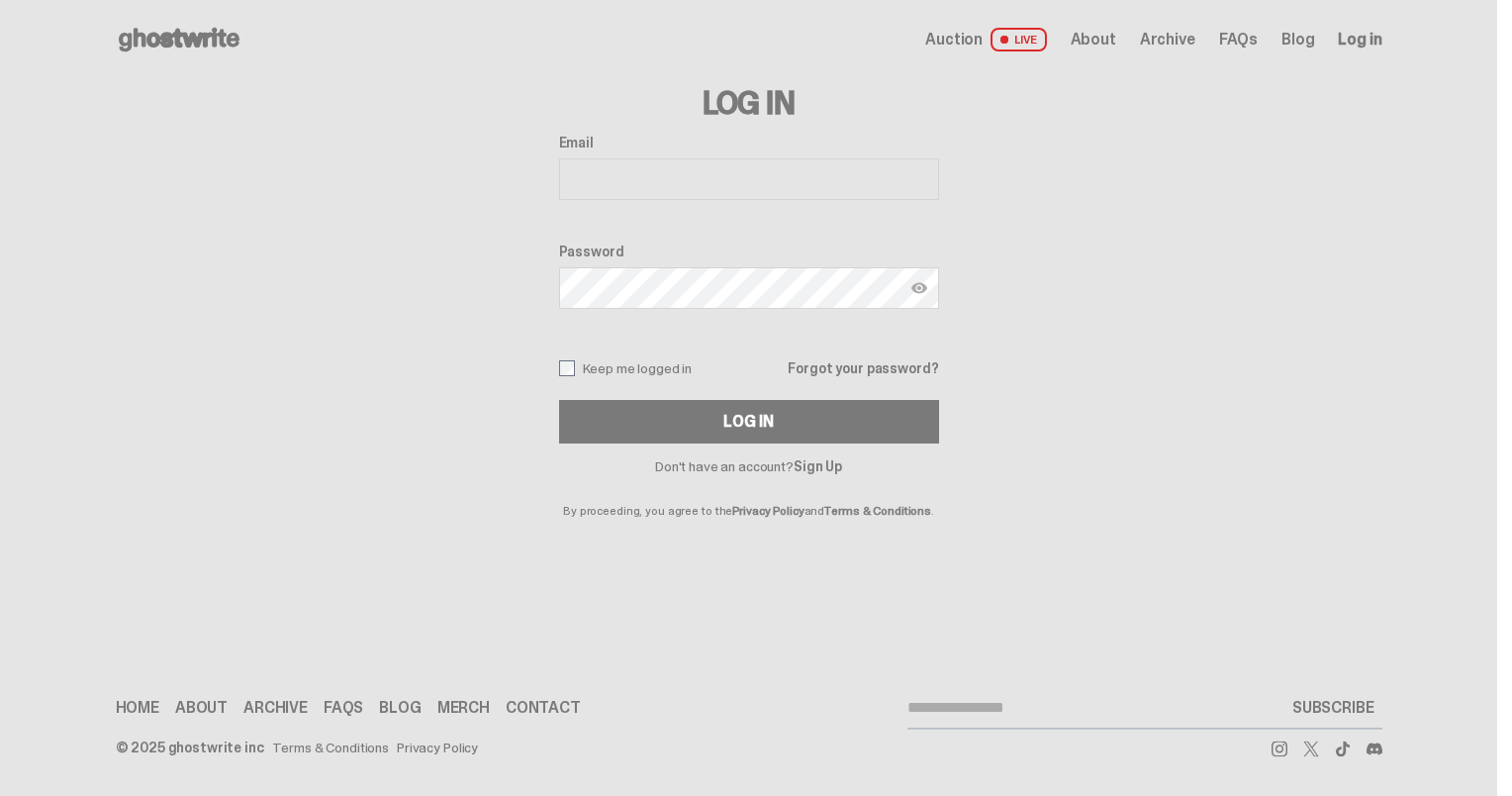 scroll, scrollTop: 0, scrollLeft: 0, axis: both 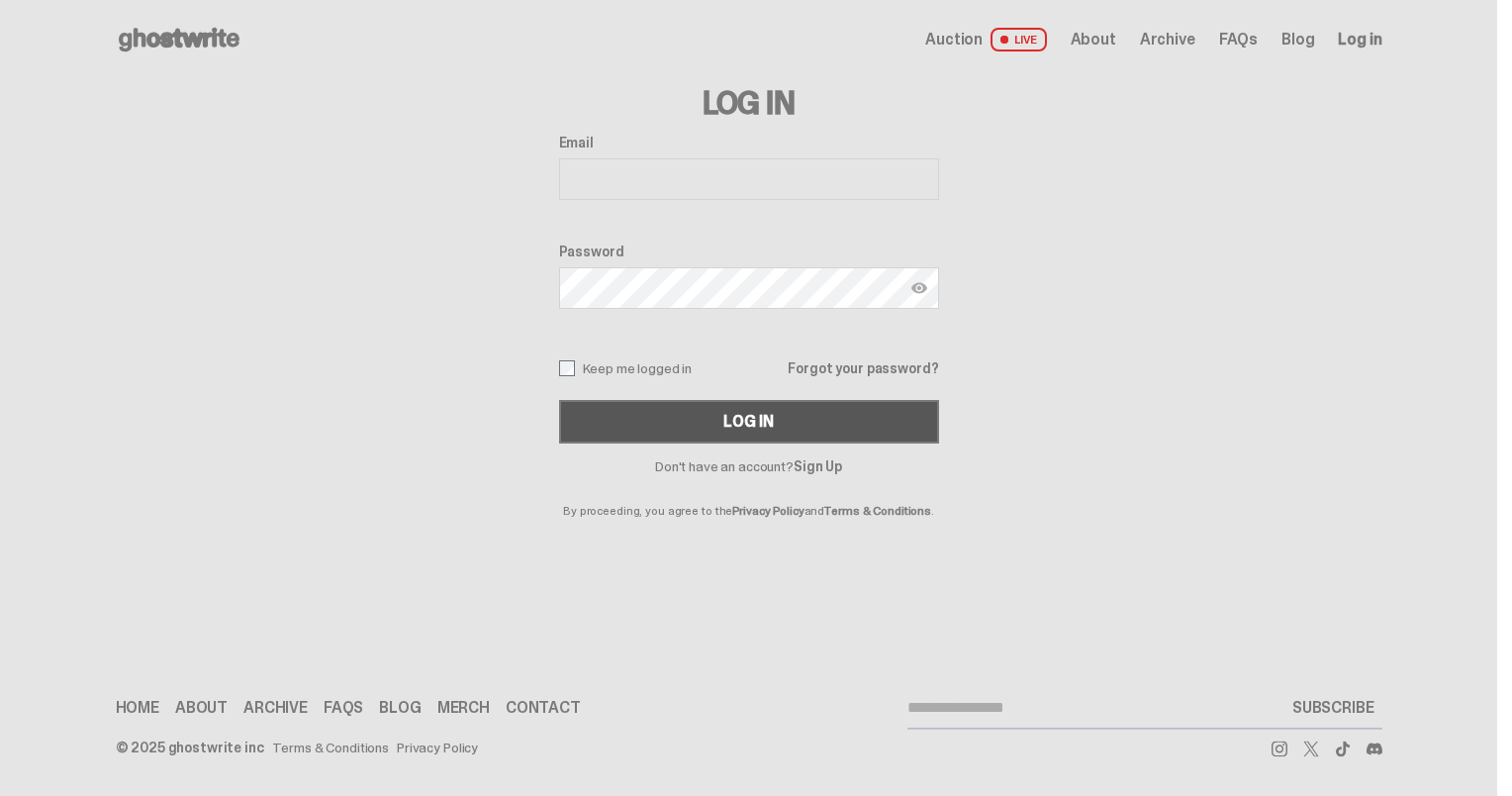 type on "**********" 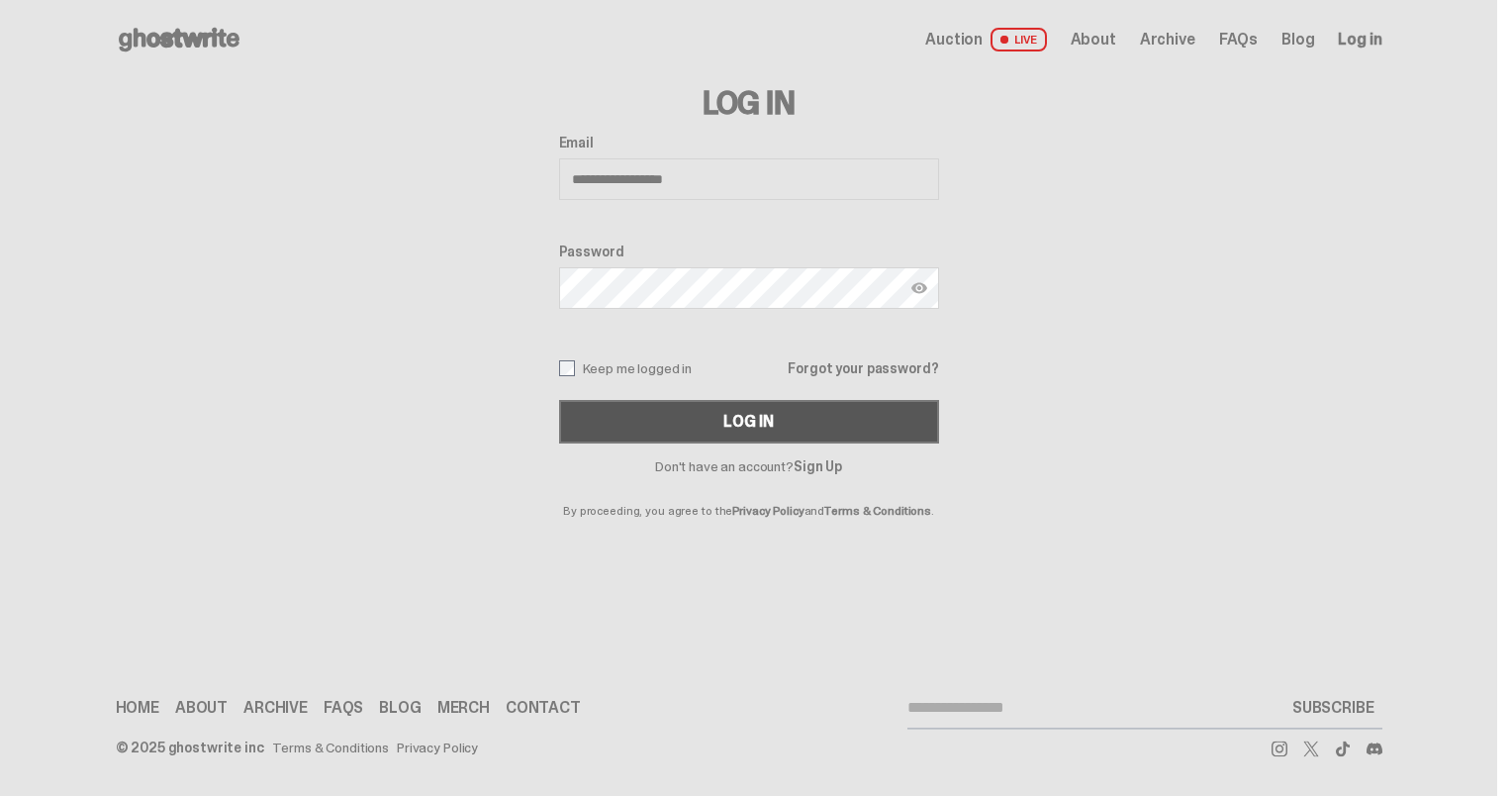 click on "Log In" at bounding box center [748, 422] 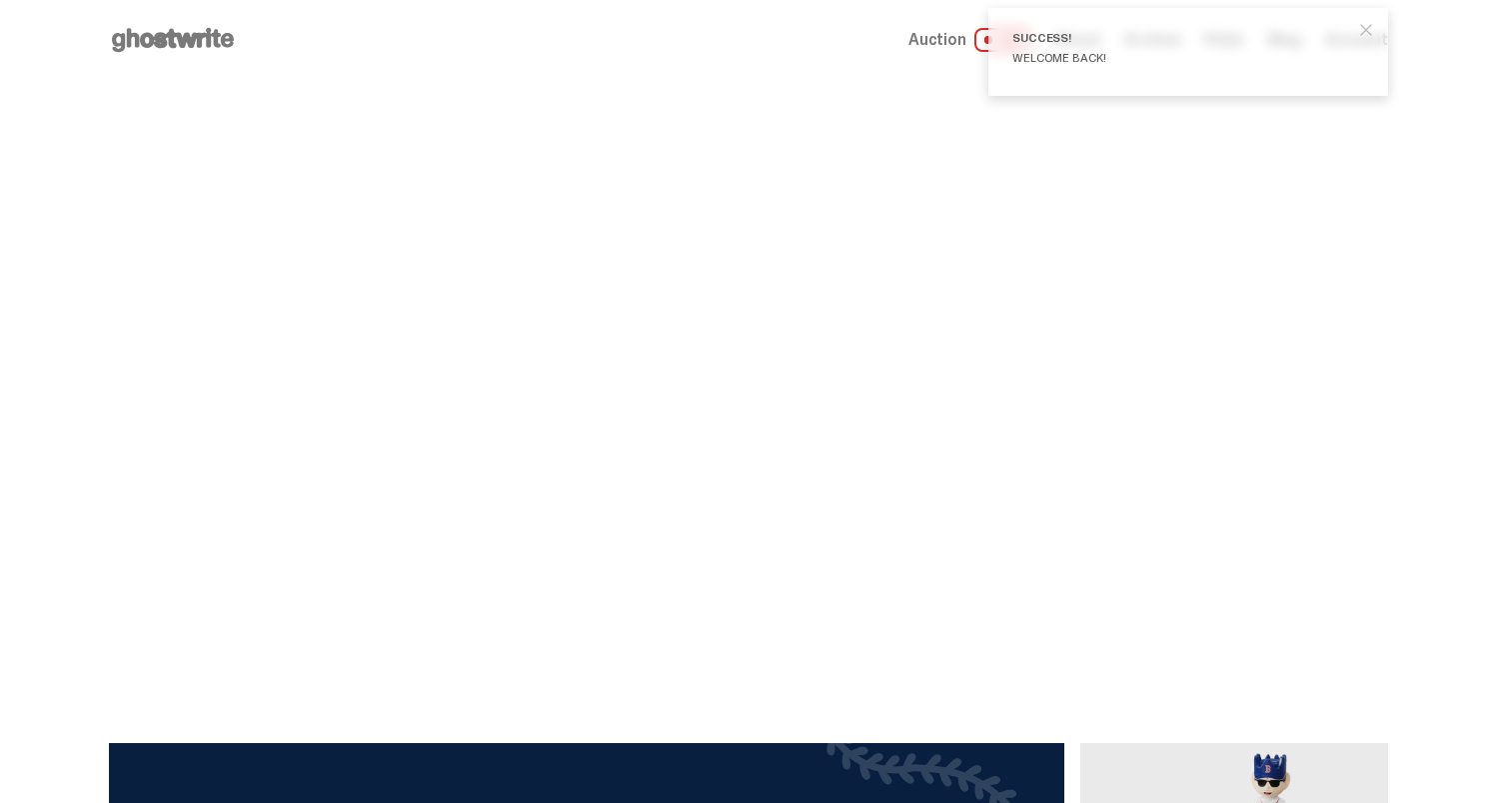 scroll, scrollTop: 0, scrollLeft: 0, axis: both 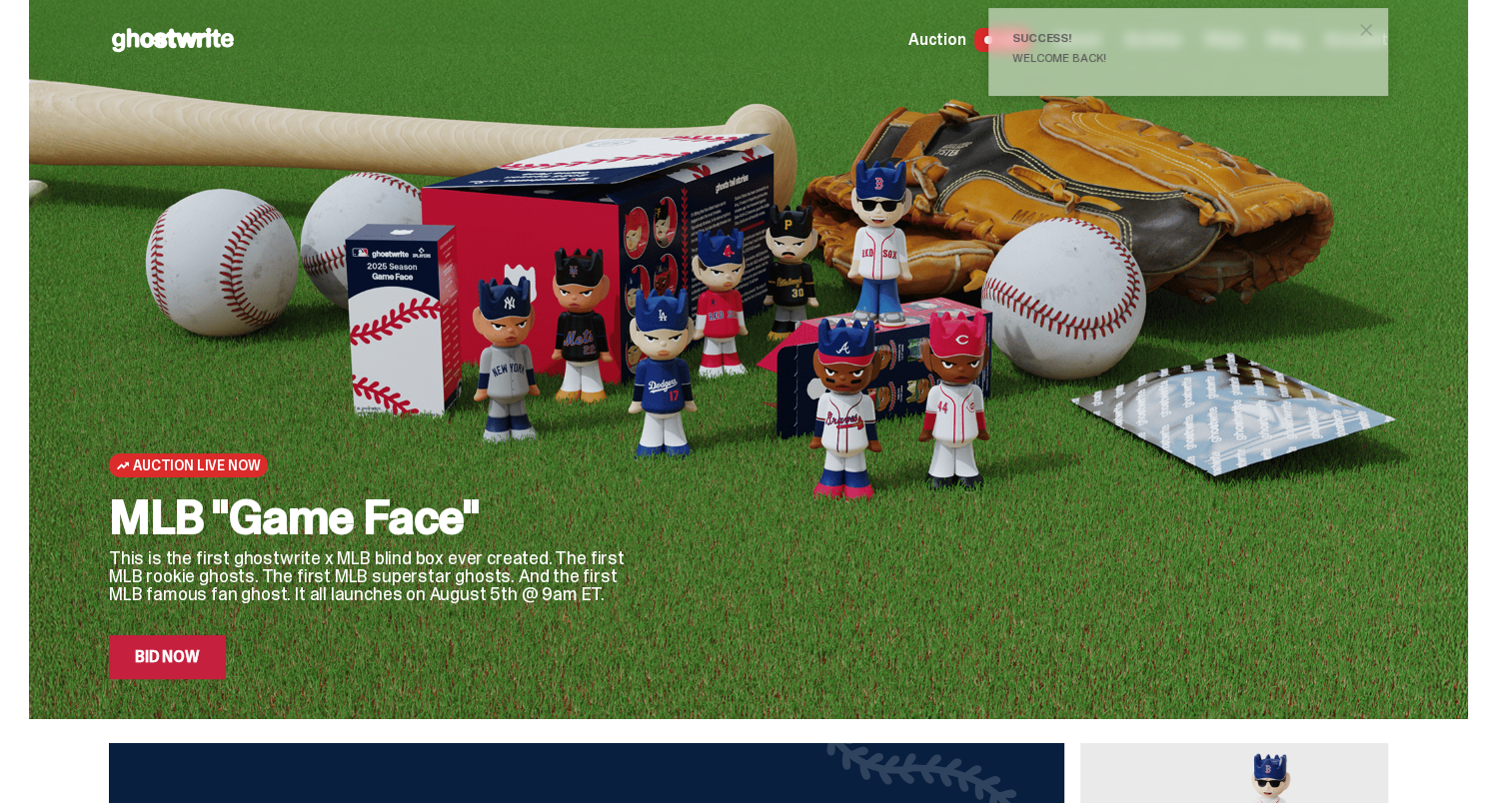 click at bounding box center (1366, 30) 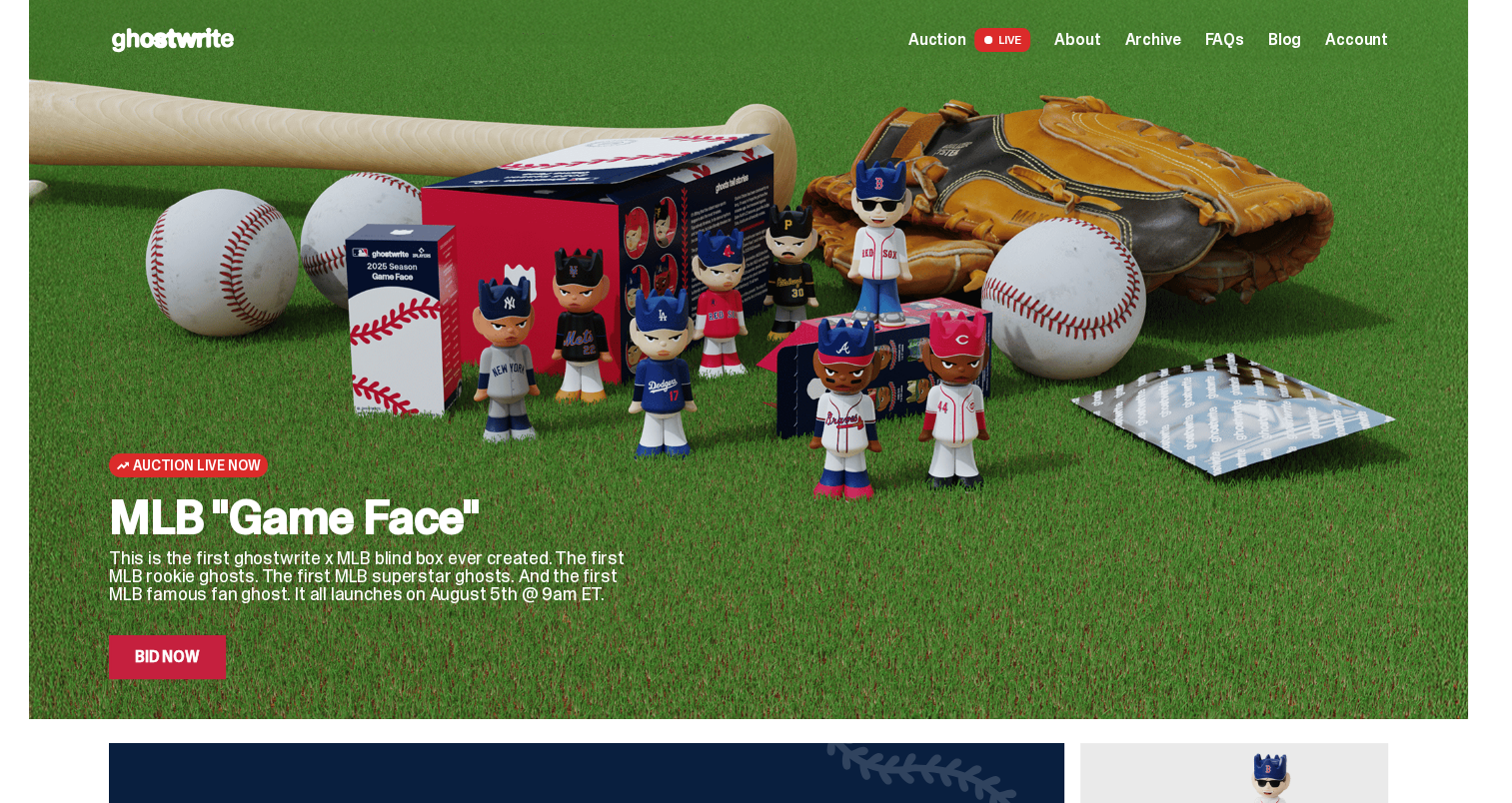 click on "Account" at bounding box center [1356, 40] 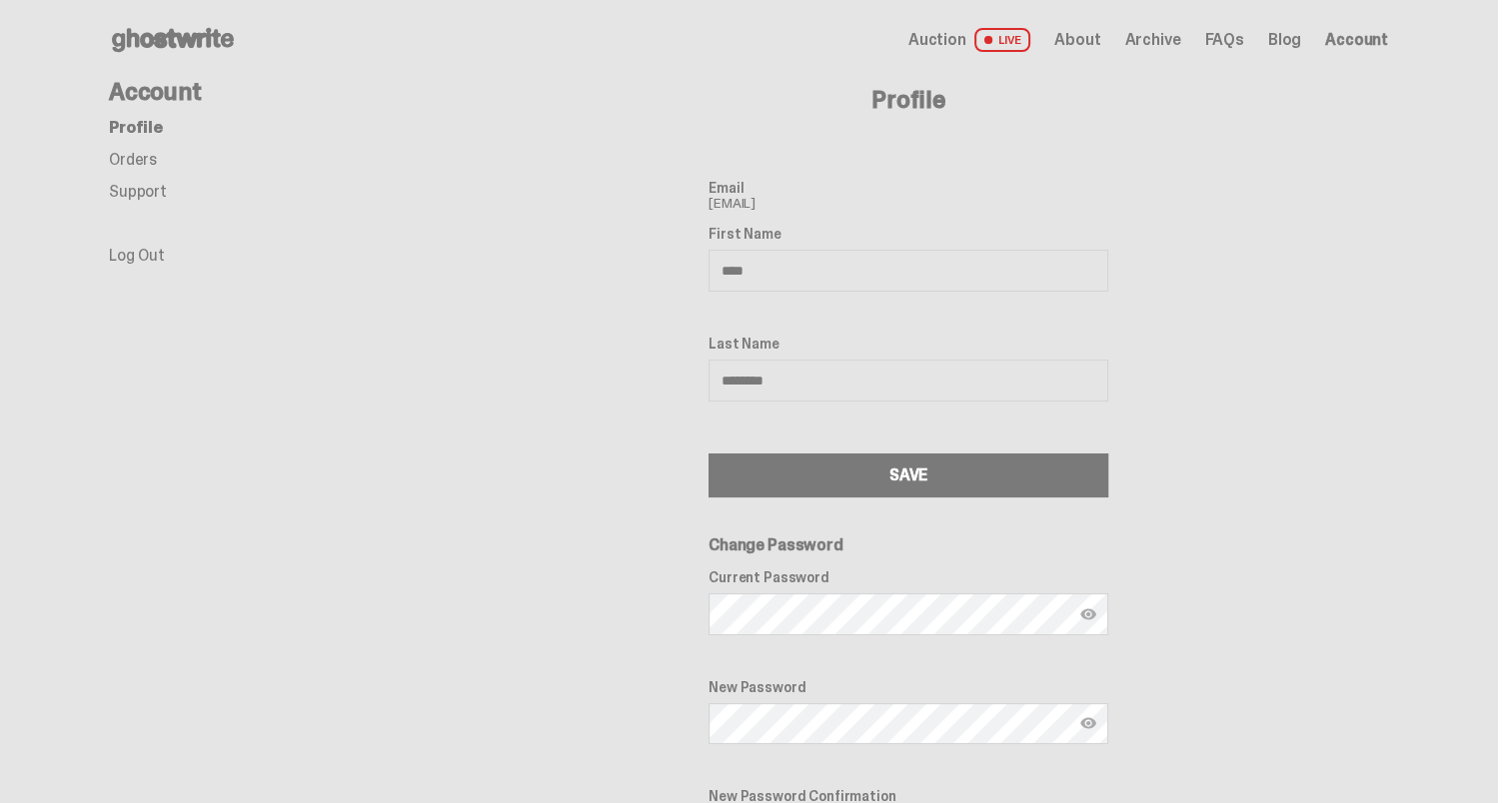 click on "Orders" at bounding box center [133, 159] 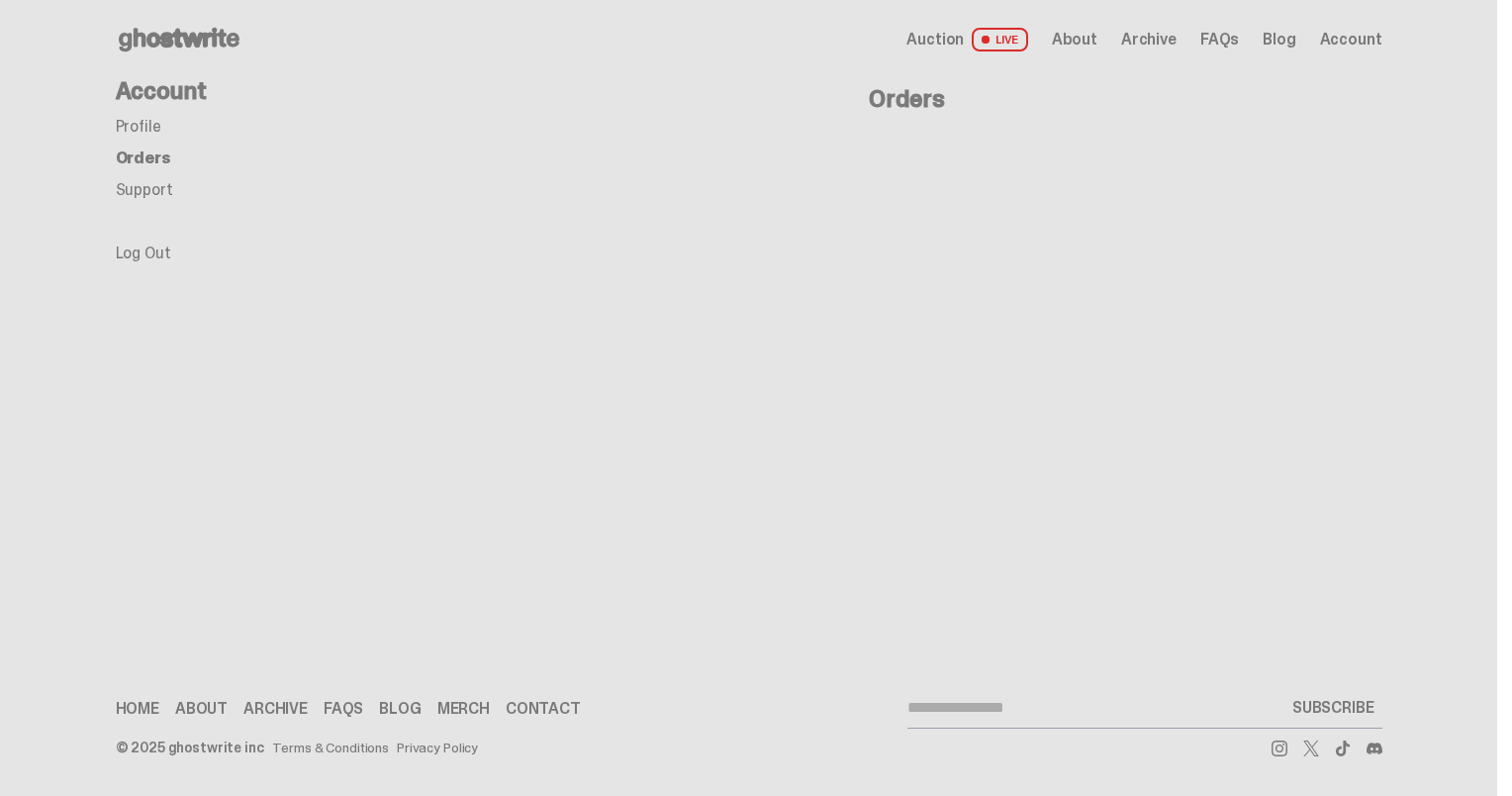 click on "LIVE" at bounding box center (999, 40) 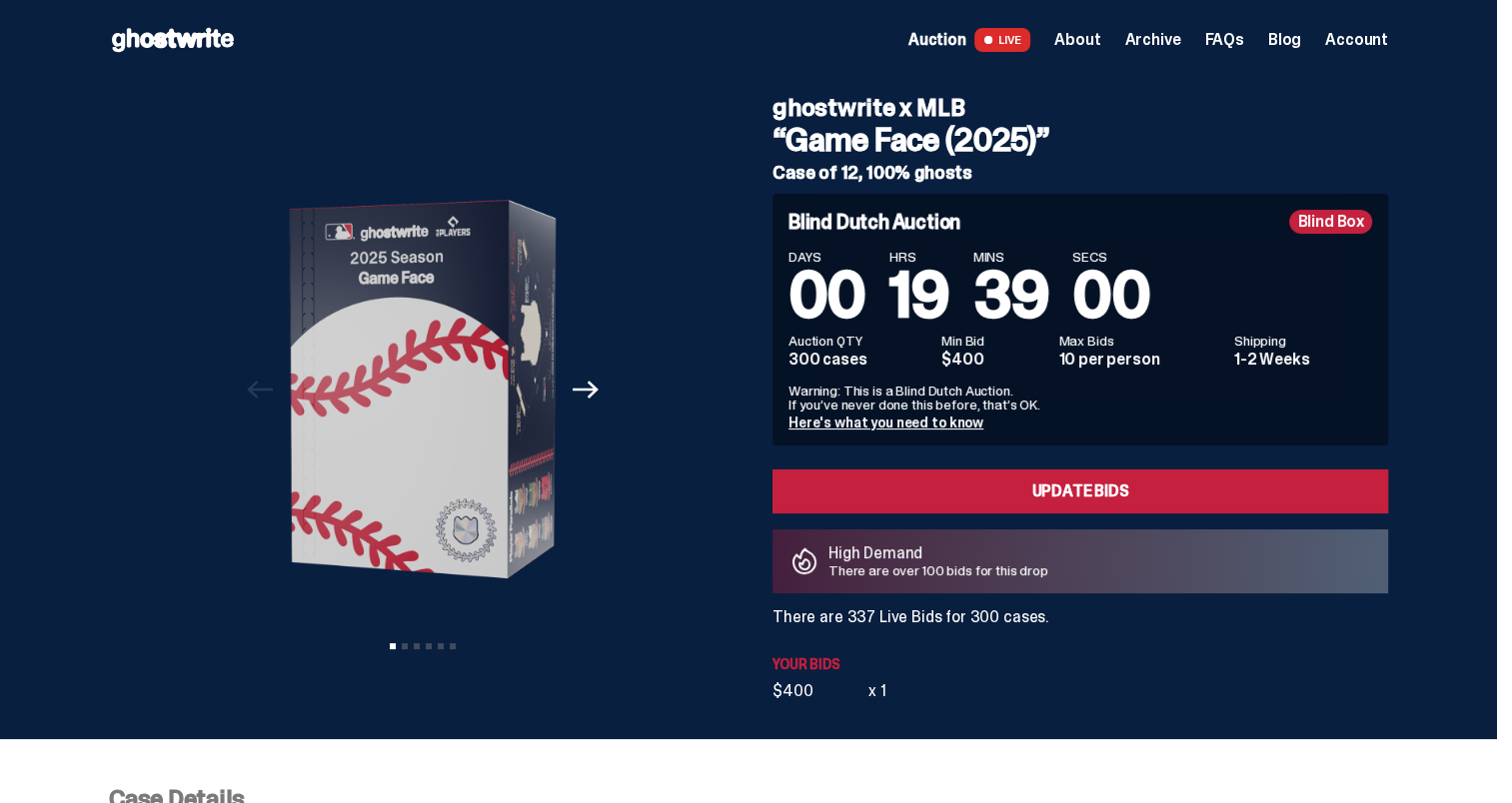 click on "About" at bounding box center [1077, 40] 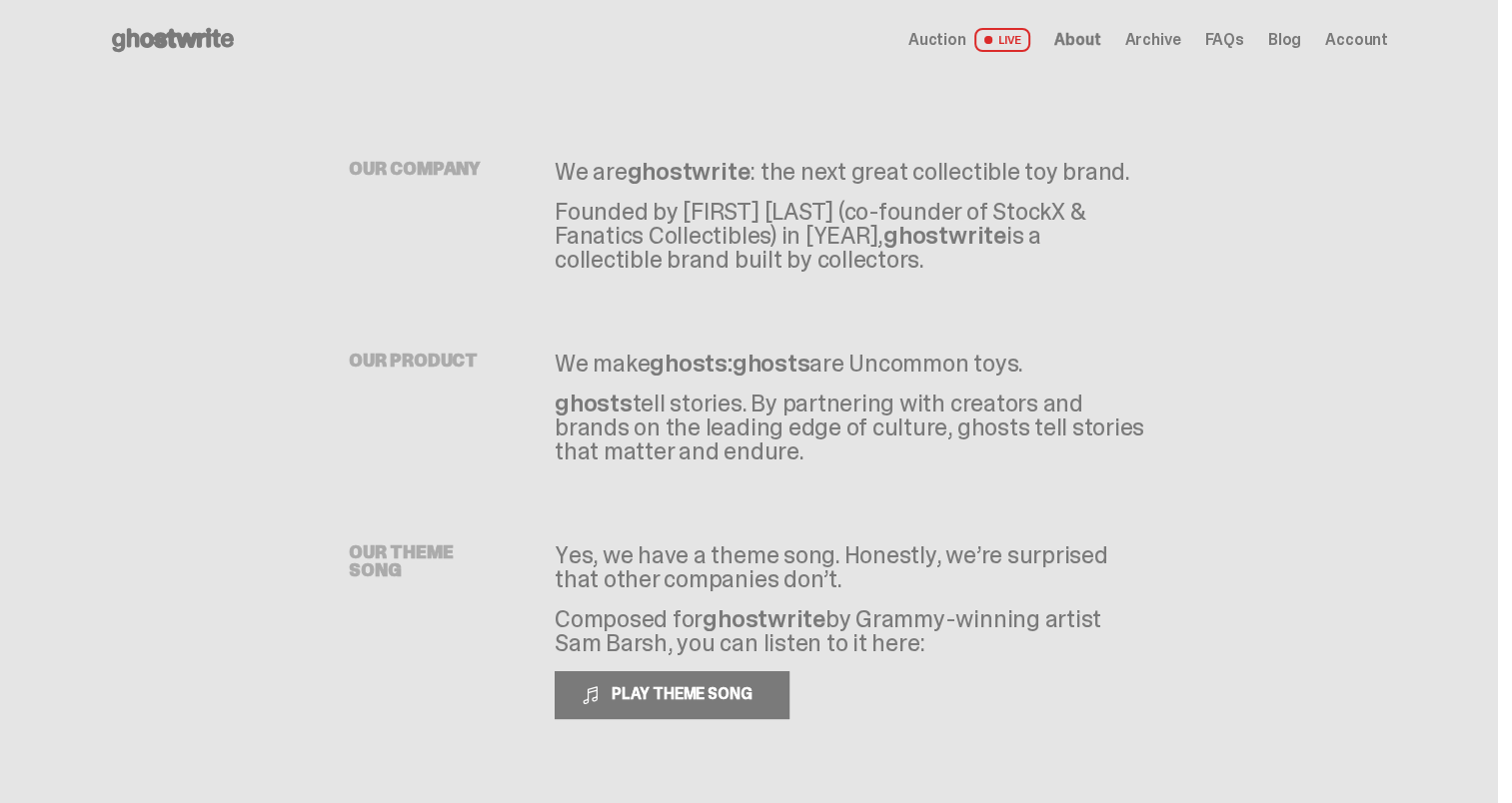 click on "Archive" at bounding box center [1152, 40] 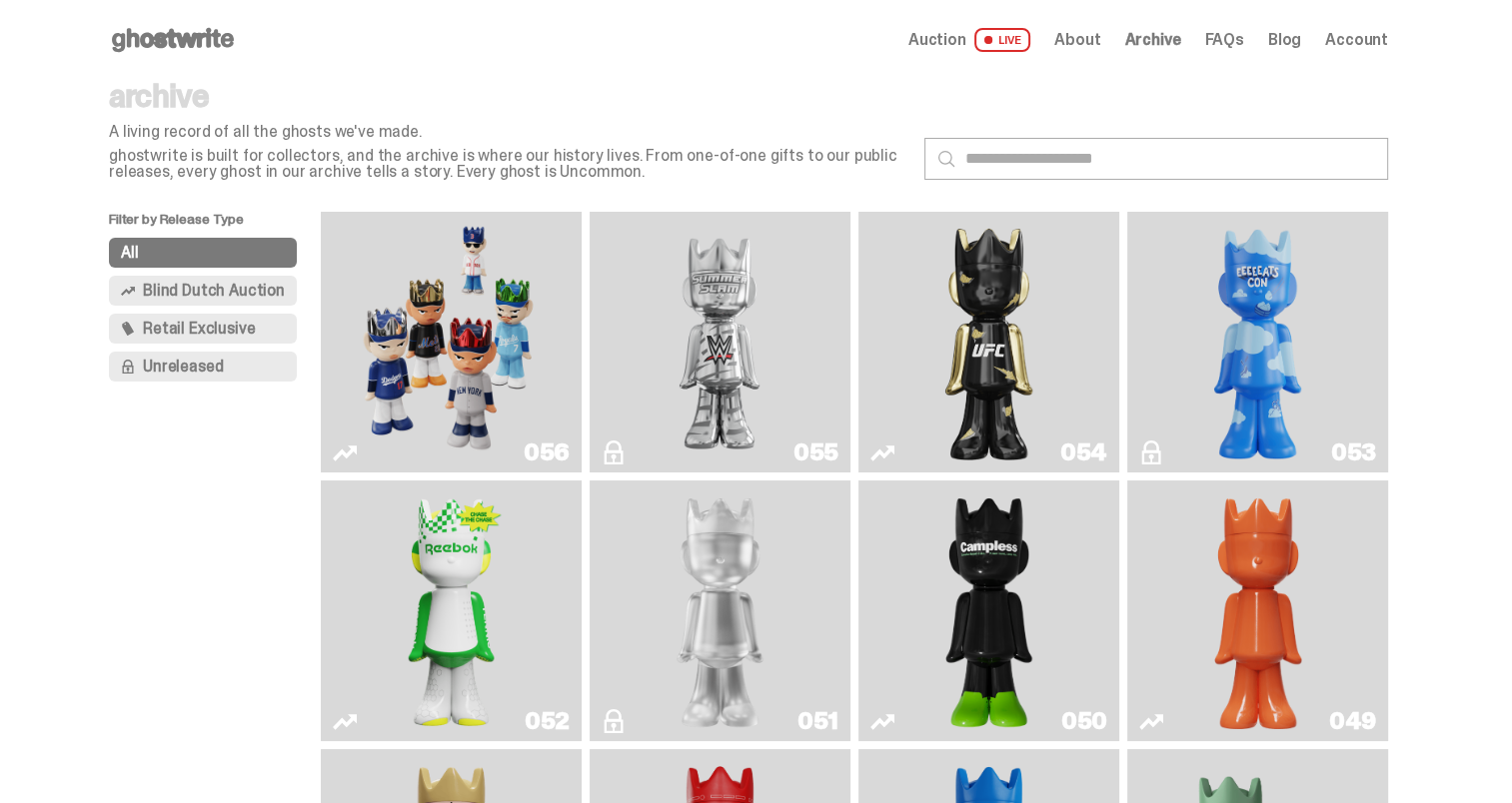 click on "Auction" at bounding box center [937, 40] 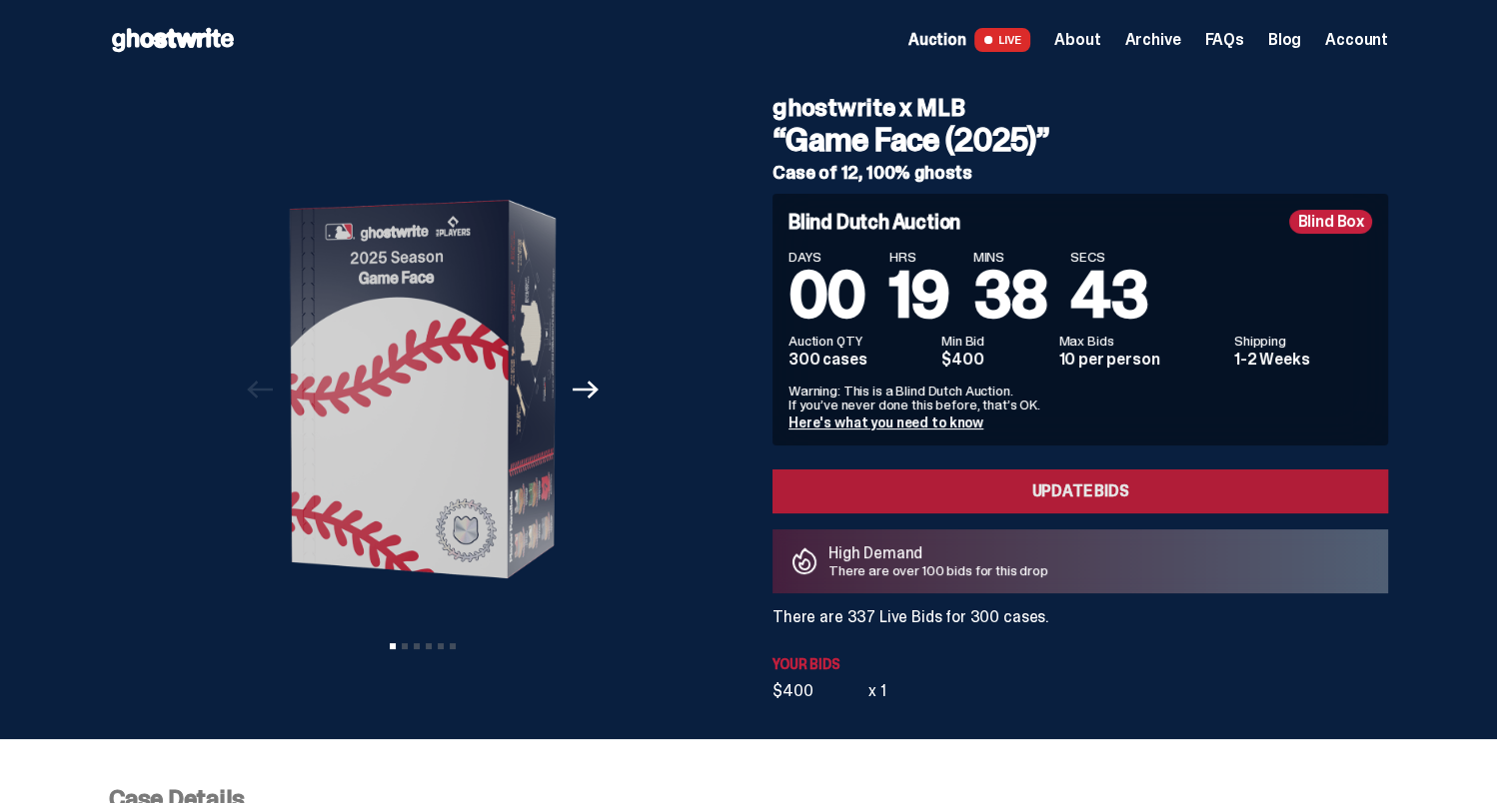 click on "Update Bids" at bounding box center [1080, 491] 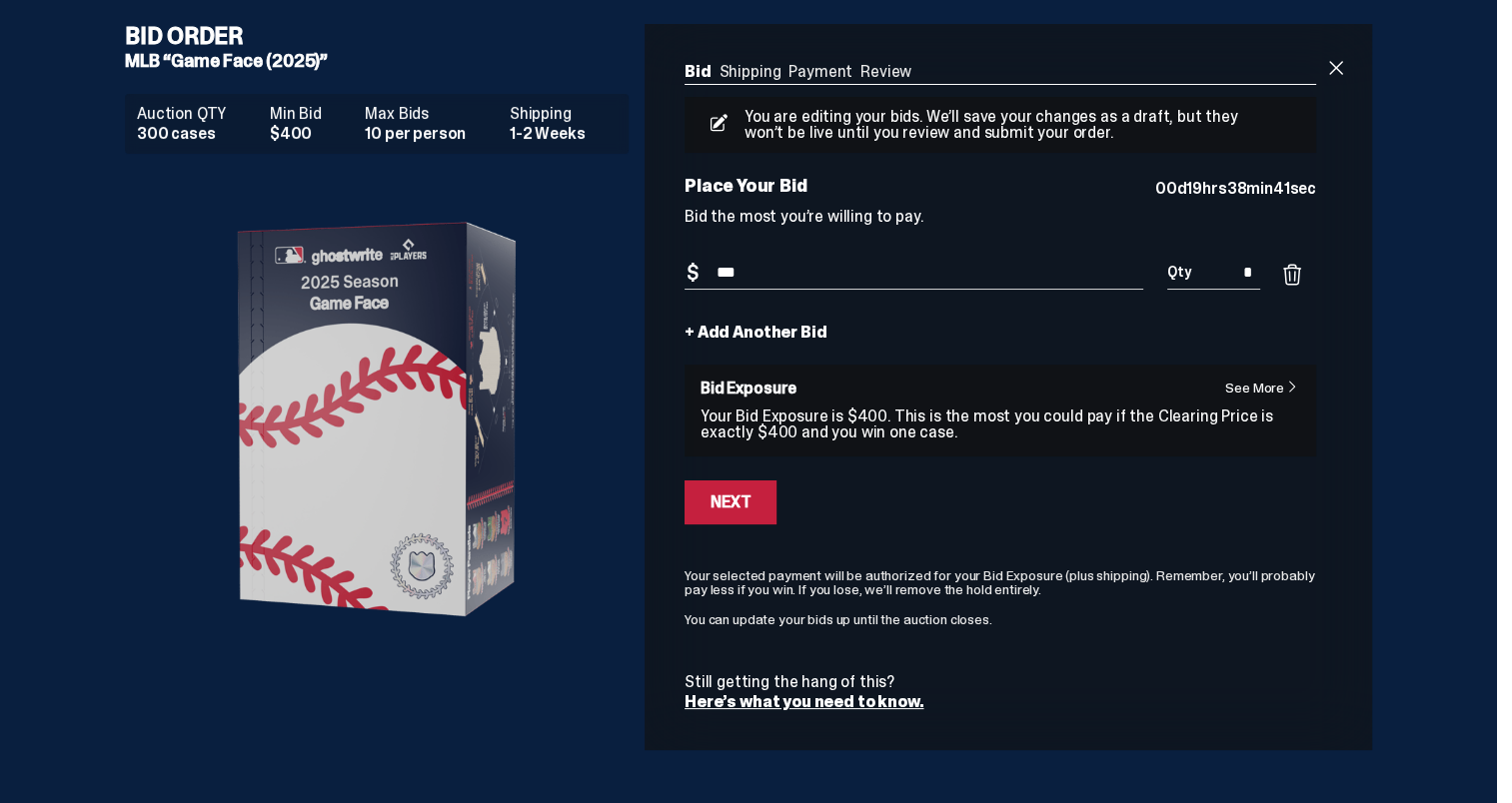 click on "*" at bounding box center [1213, 273] 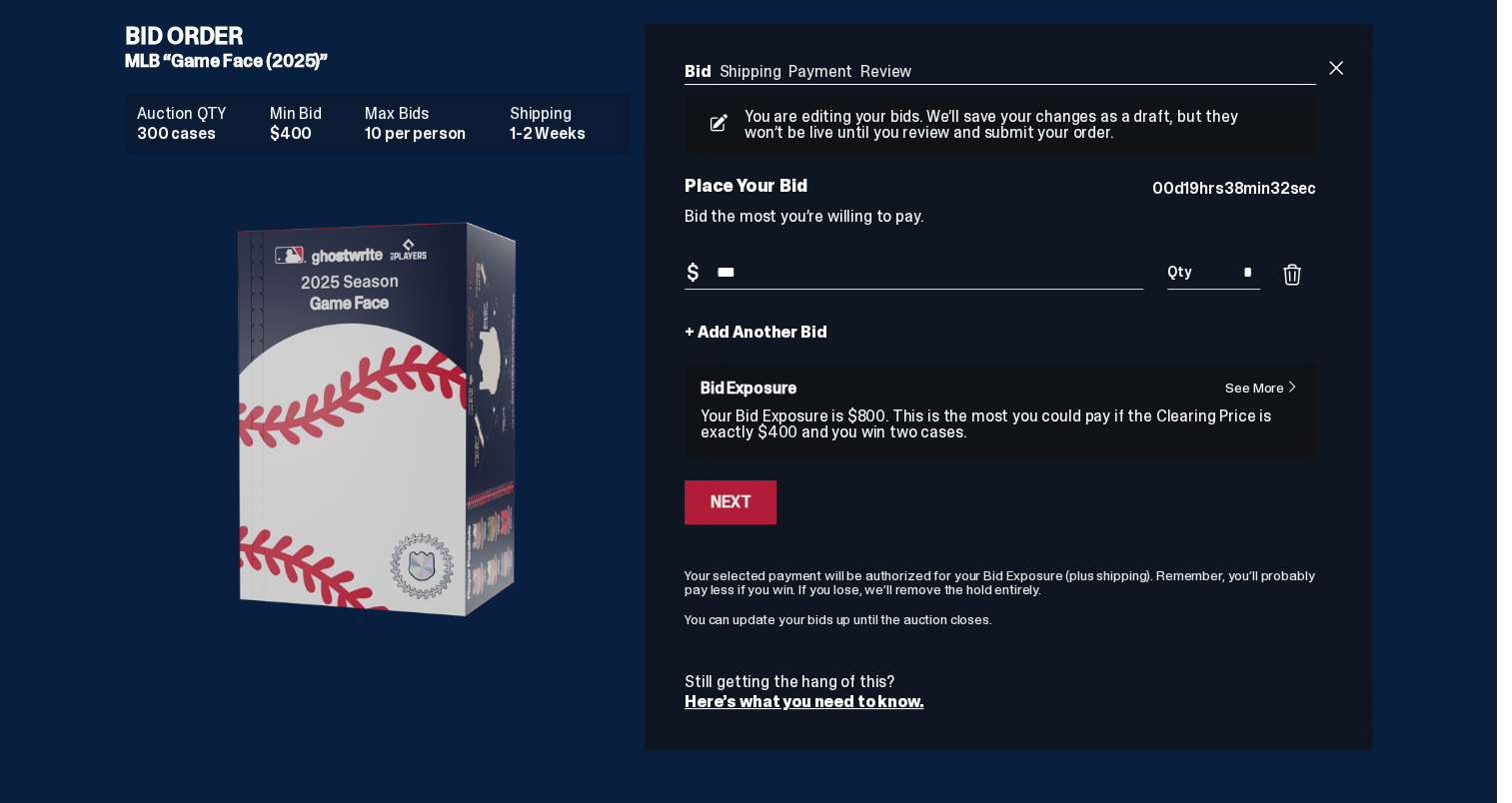 type on "*" 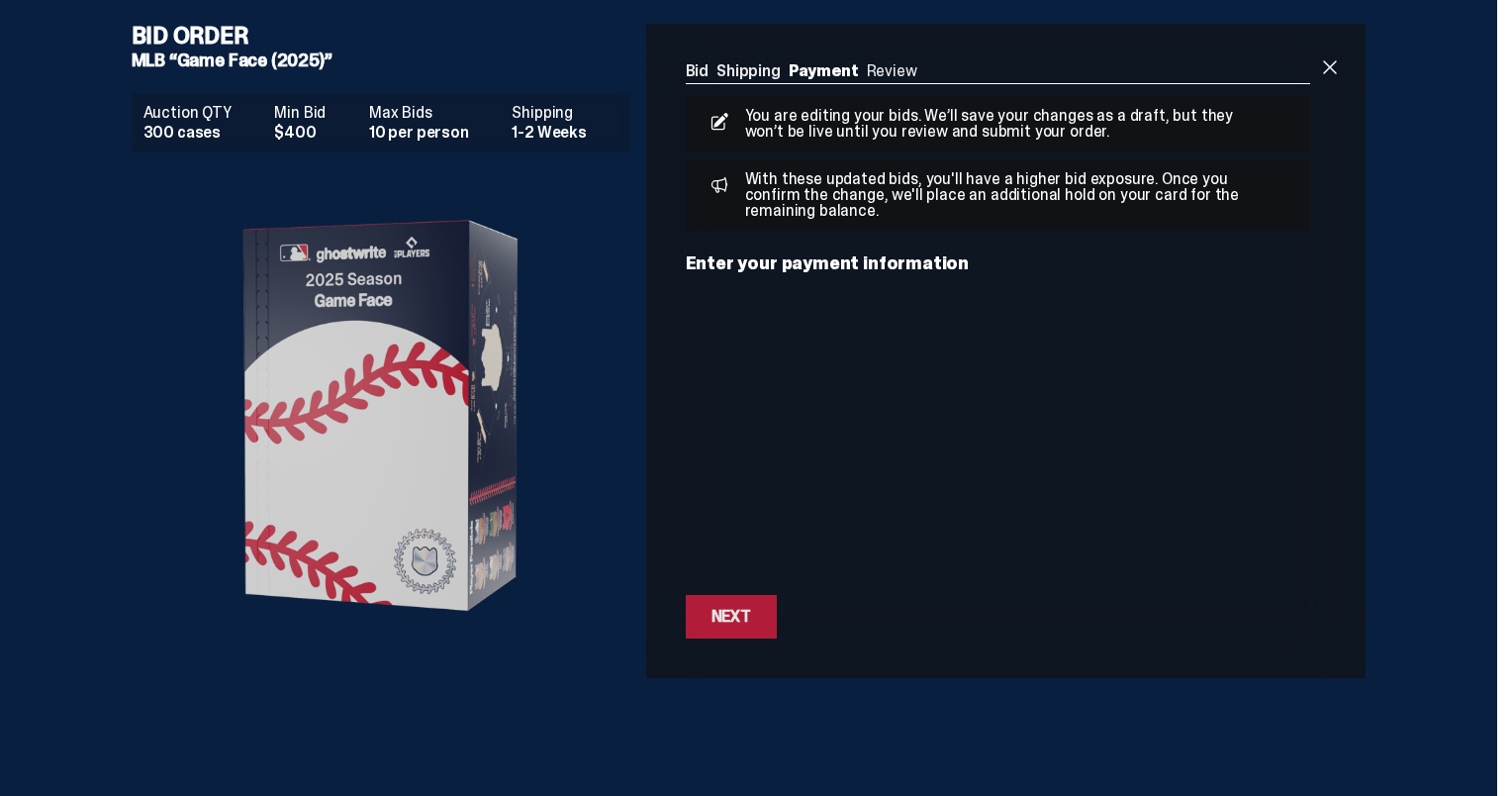 click on "Next" at bounding box center (731, 617) 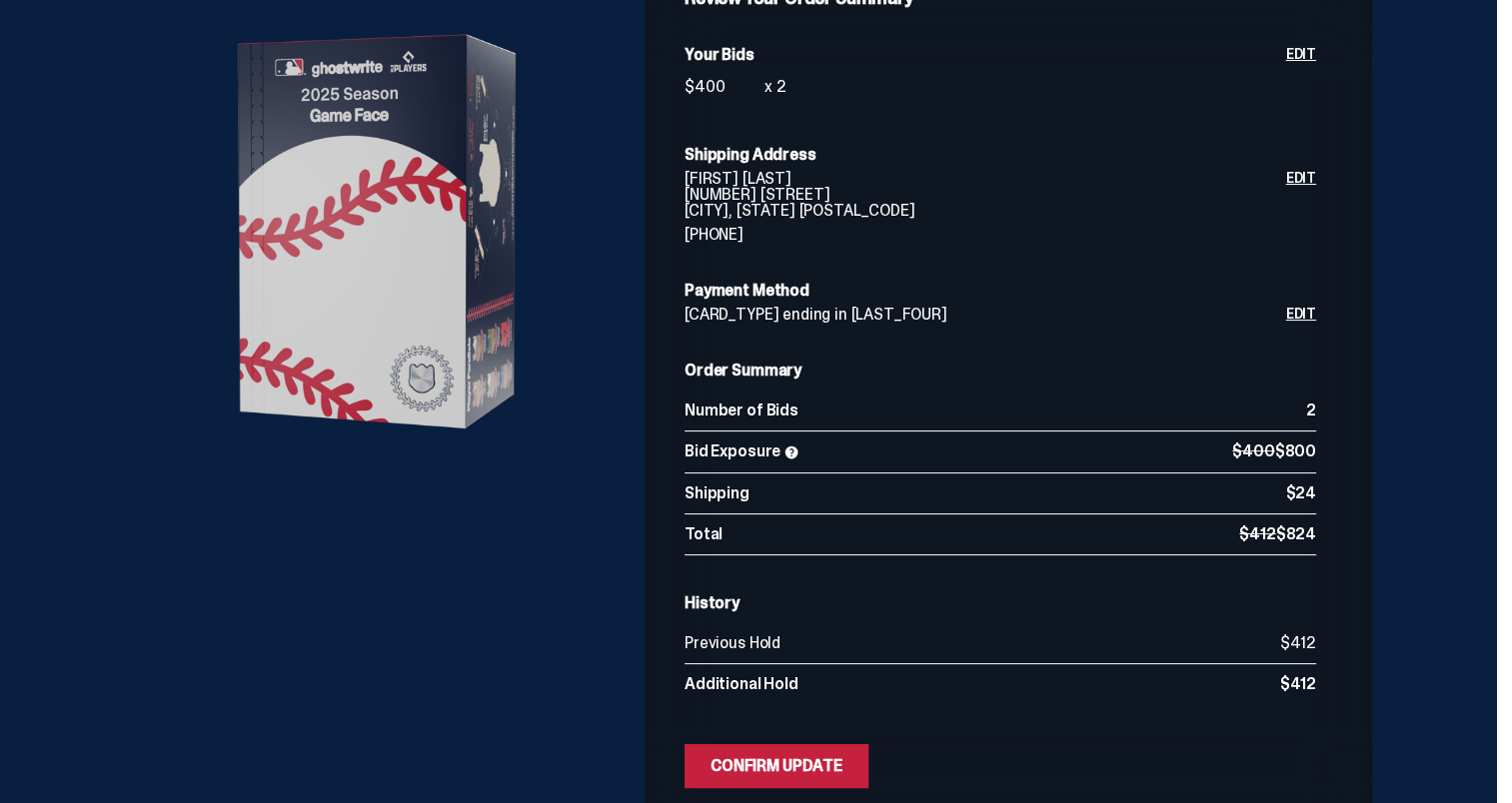 scroll, scrollTop: 387, scrollLeft: 0, axis: vertical 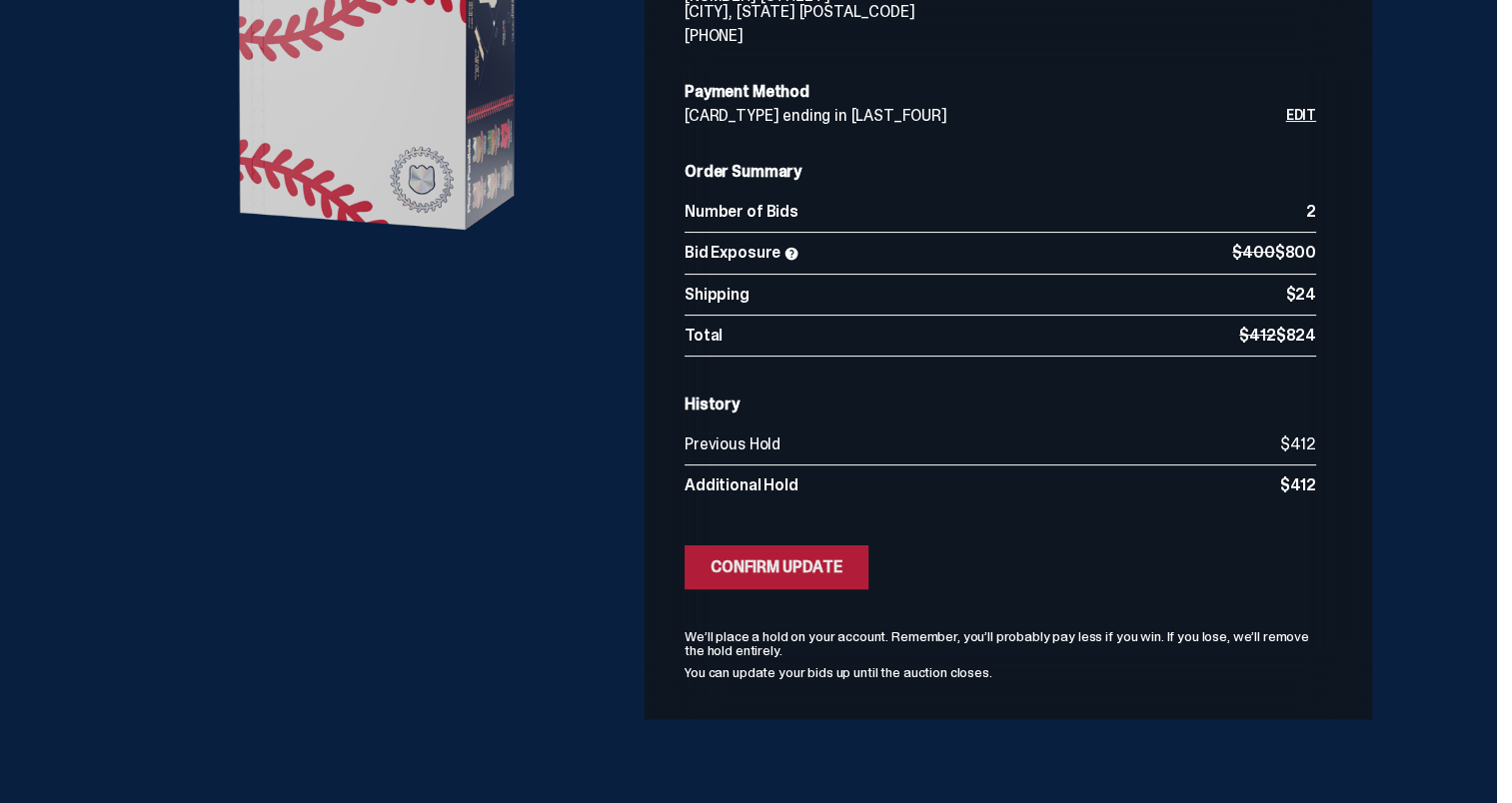 click on "Confirm Update" at bounding box center (776, 567) 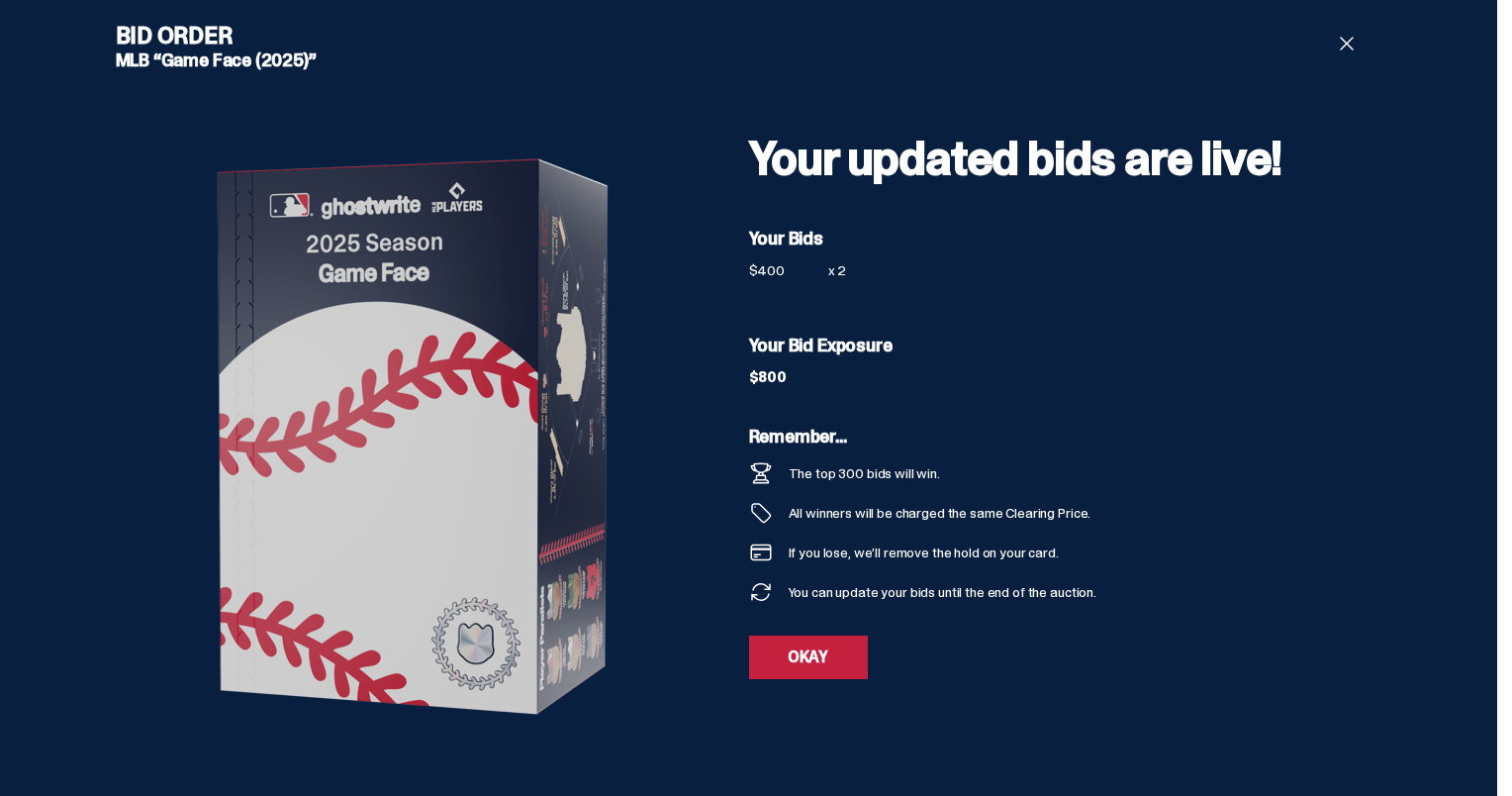 scroll, scrollTop: 0, scrollLeft: 0, axis: both 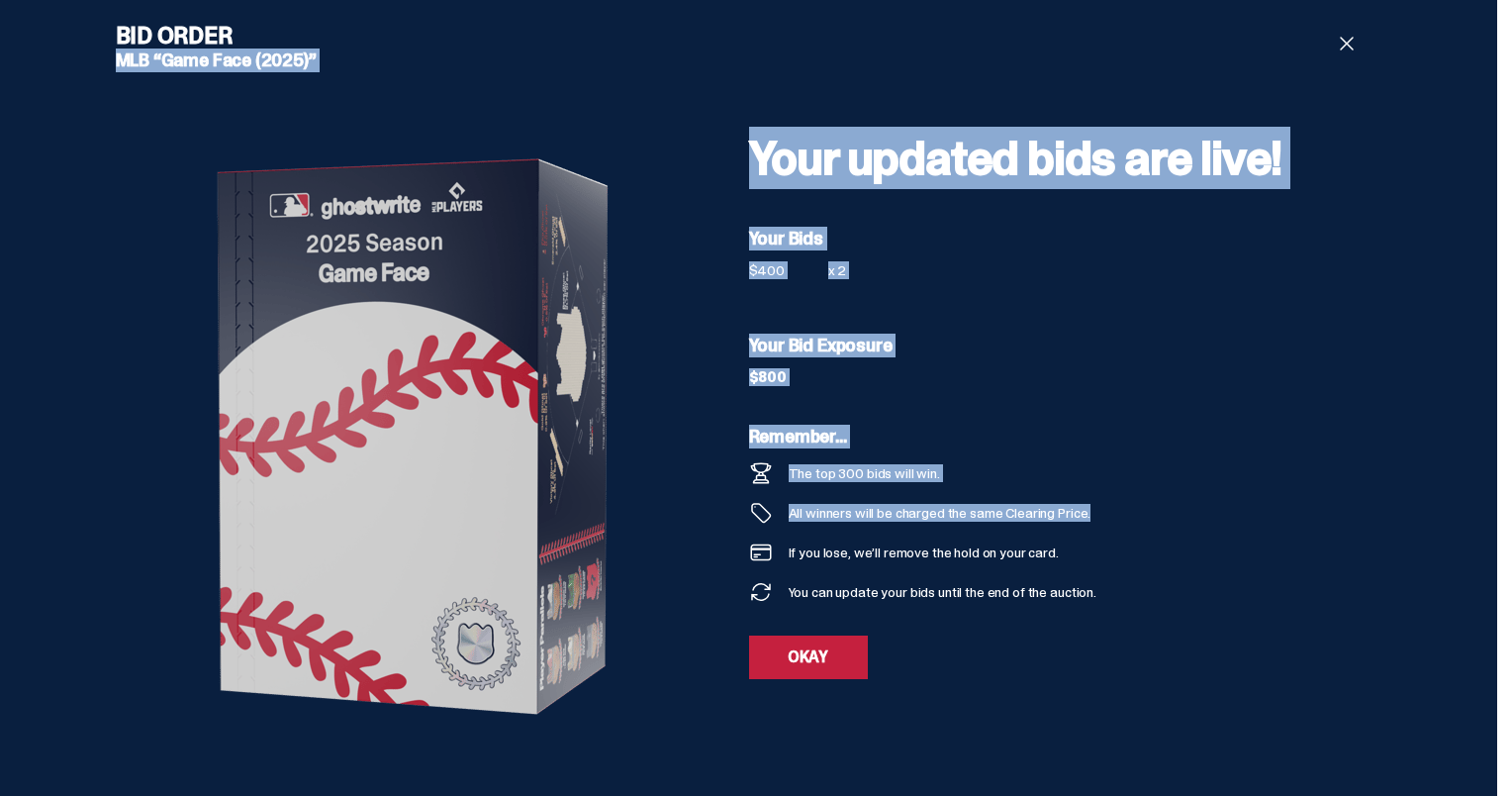 drag, startPoint x: 0, startPoint y: 0, endPoint x: 415, endPoint y: -103, distance: 427.59093 